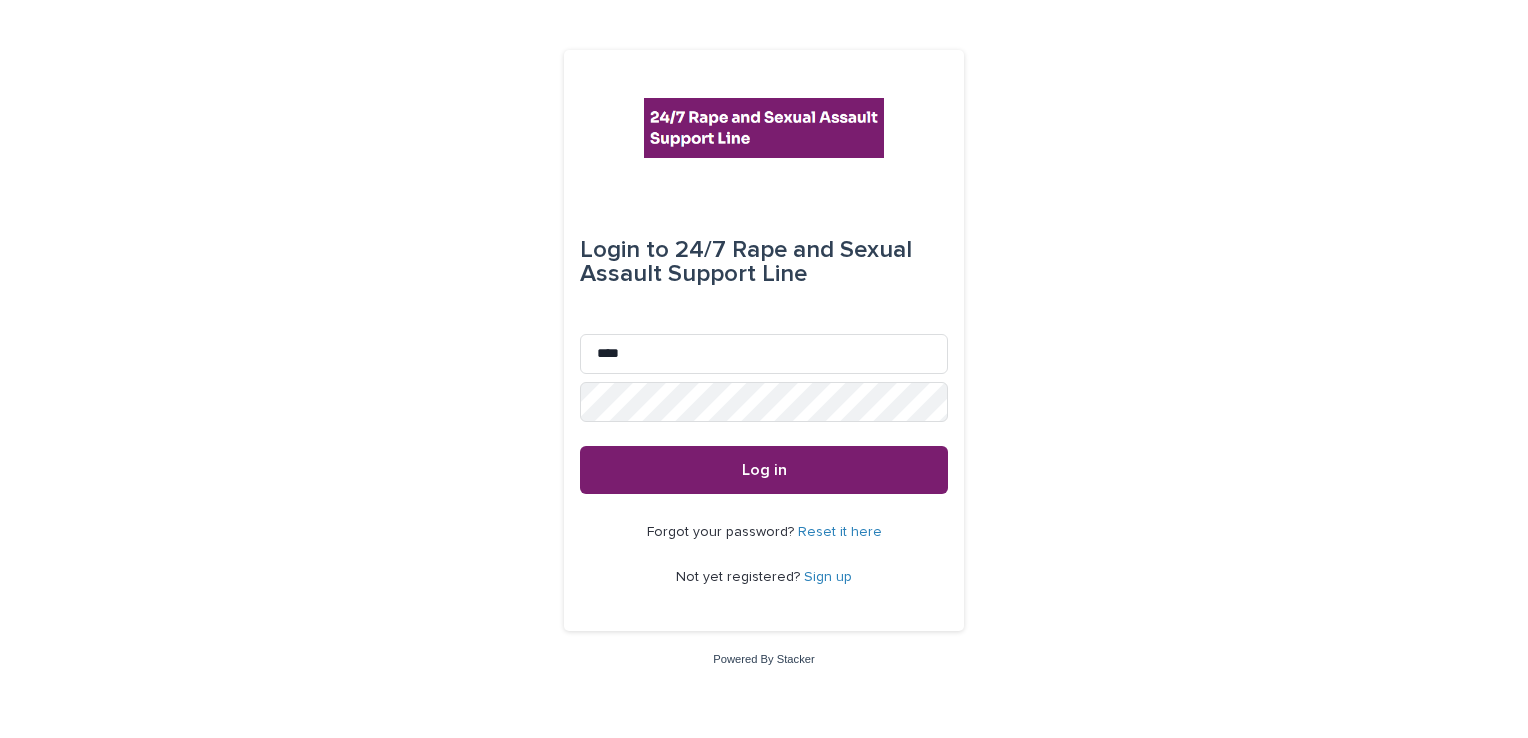 scroll, scrollTop: 0, scrollLeft: 0, axis: both 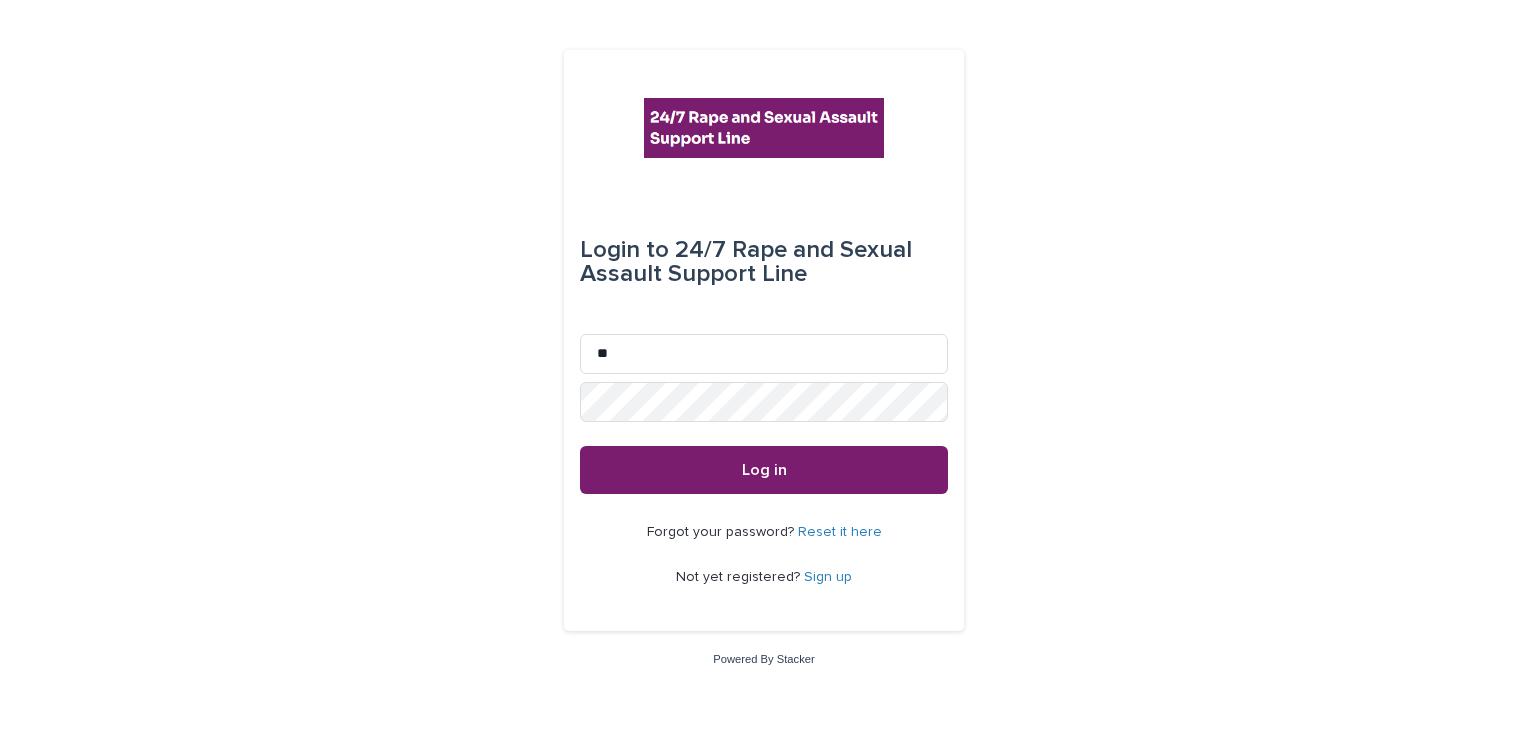 type on "*" 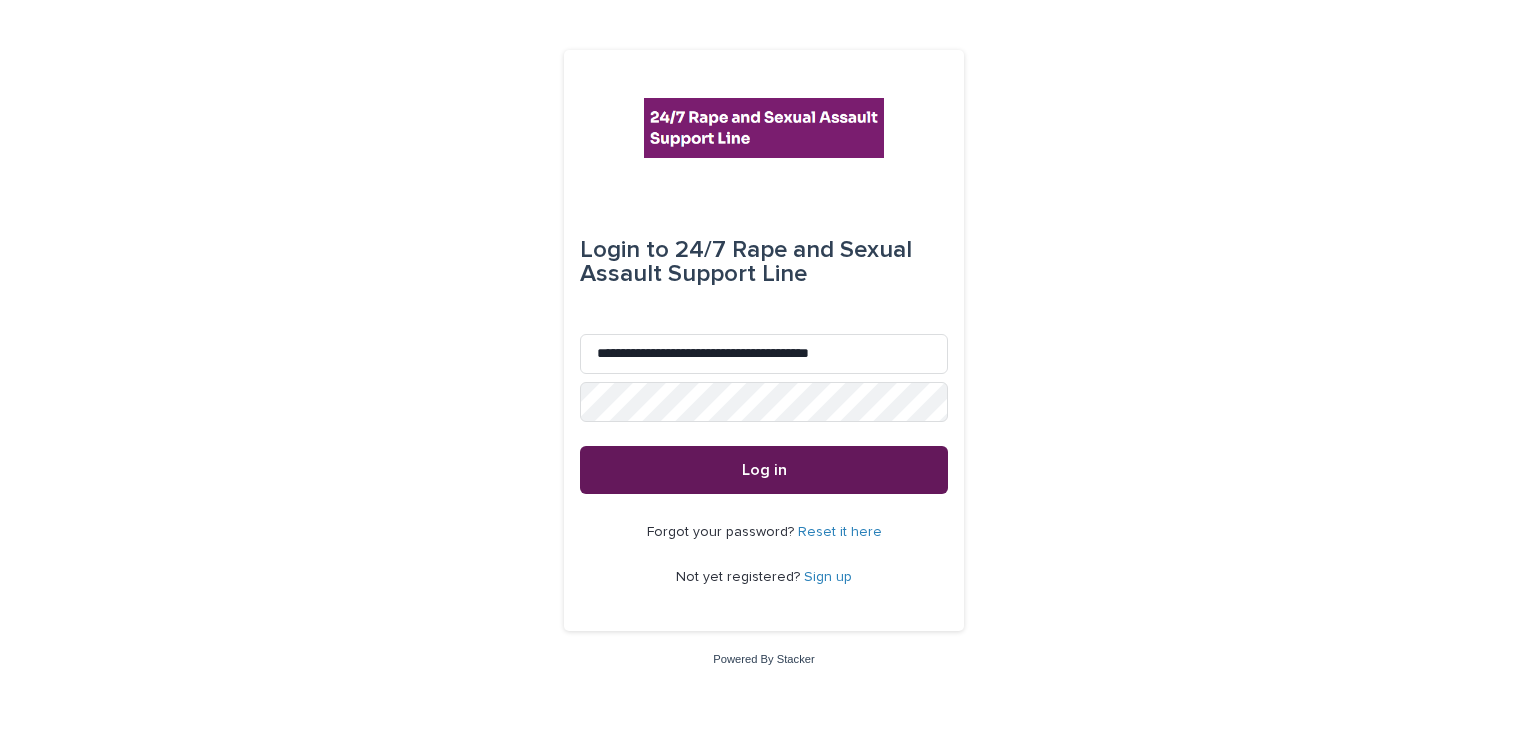 click on "Log in" at bounding box center [764, 470] 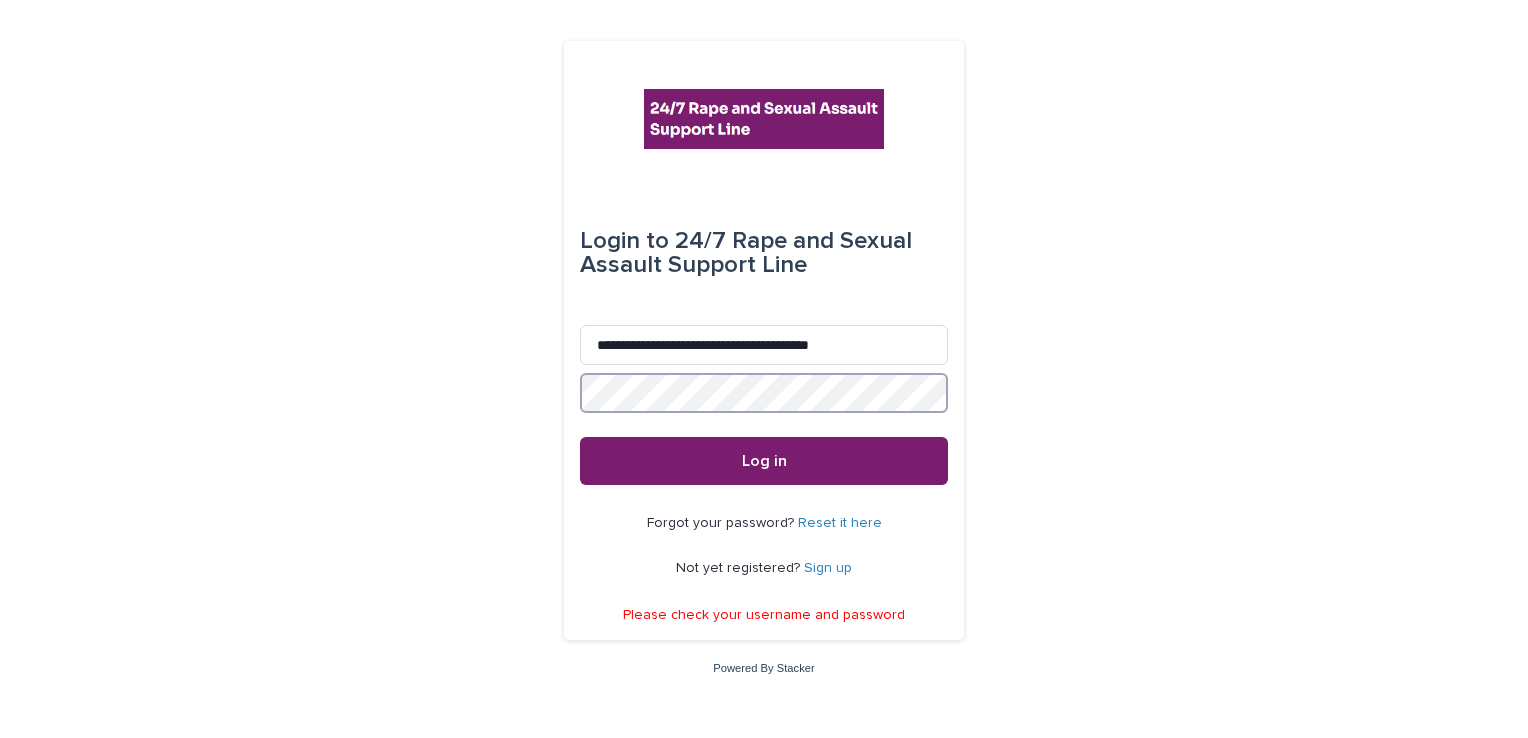 click on "**********" at bounding box center [764, 369] 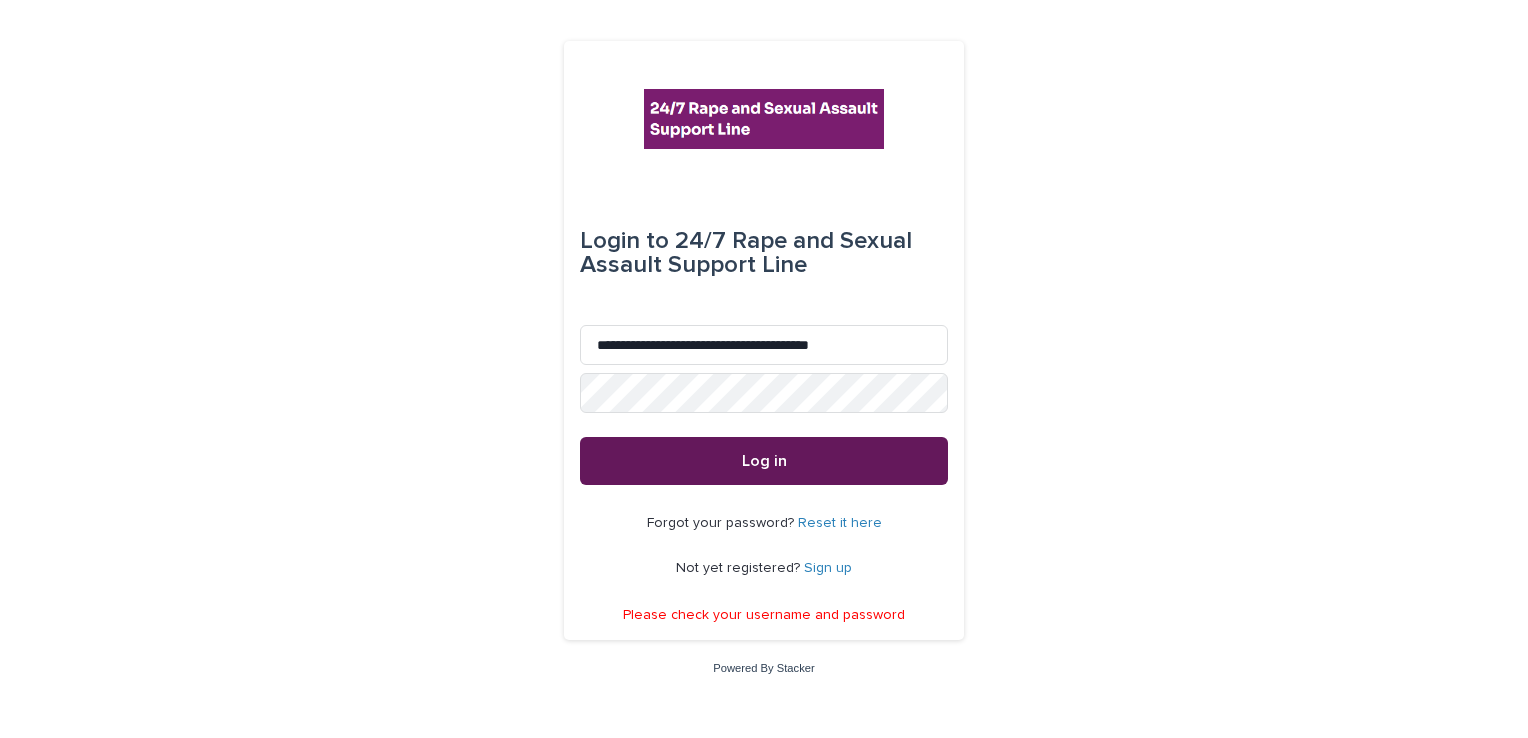 click on "Log in" at bounding box center [764, 461] 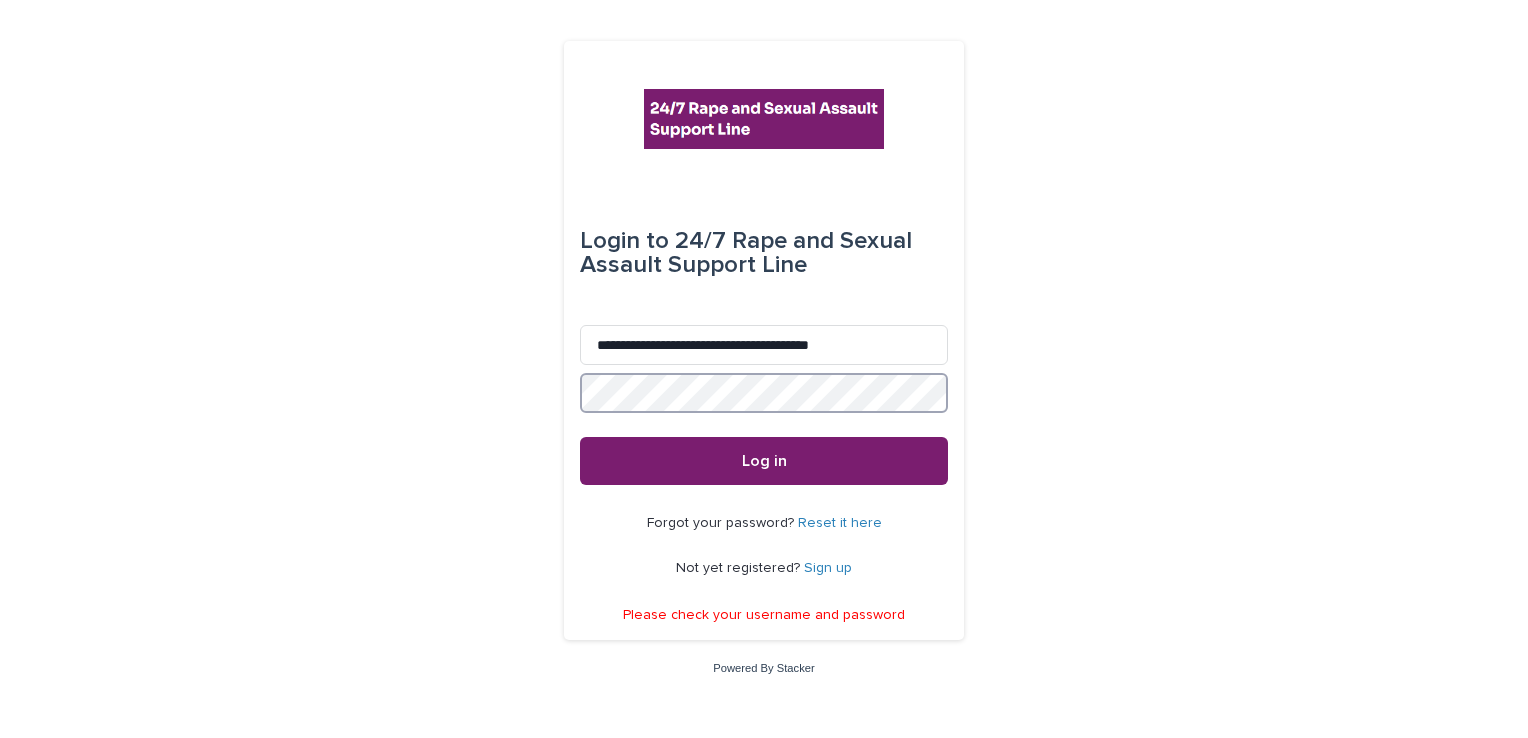 click on "**********" at bounding box center (764, 369) 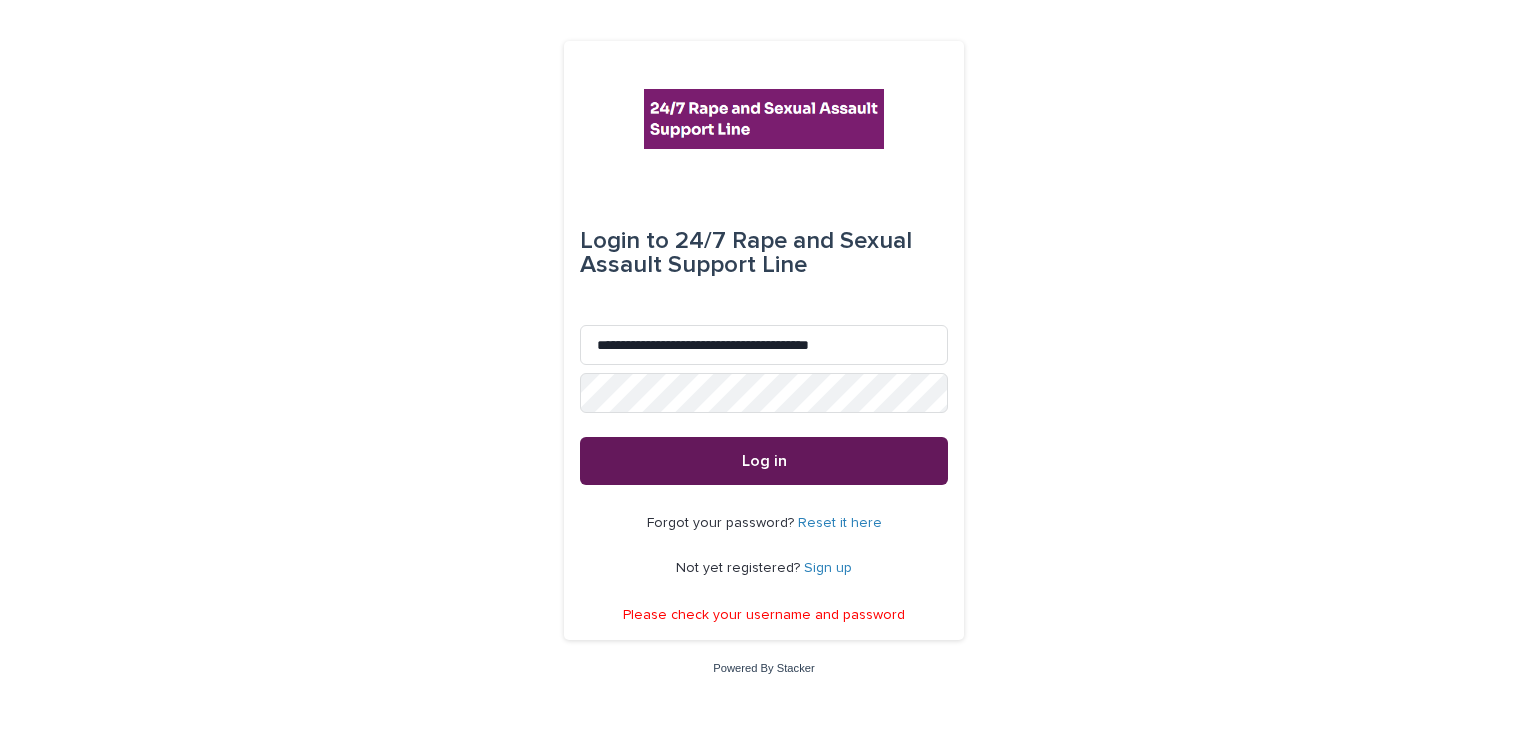 click on "Log in" at bounding box center [764, 461] 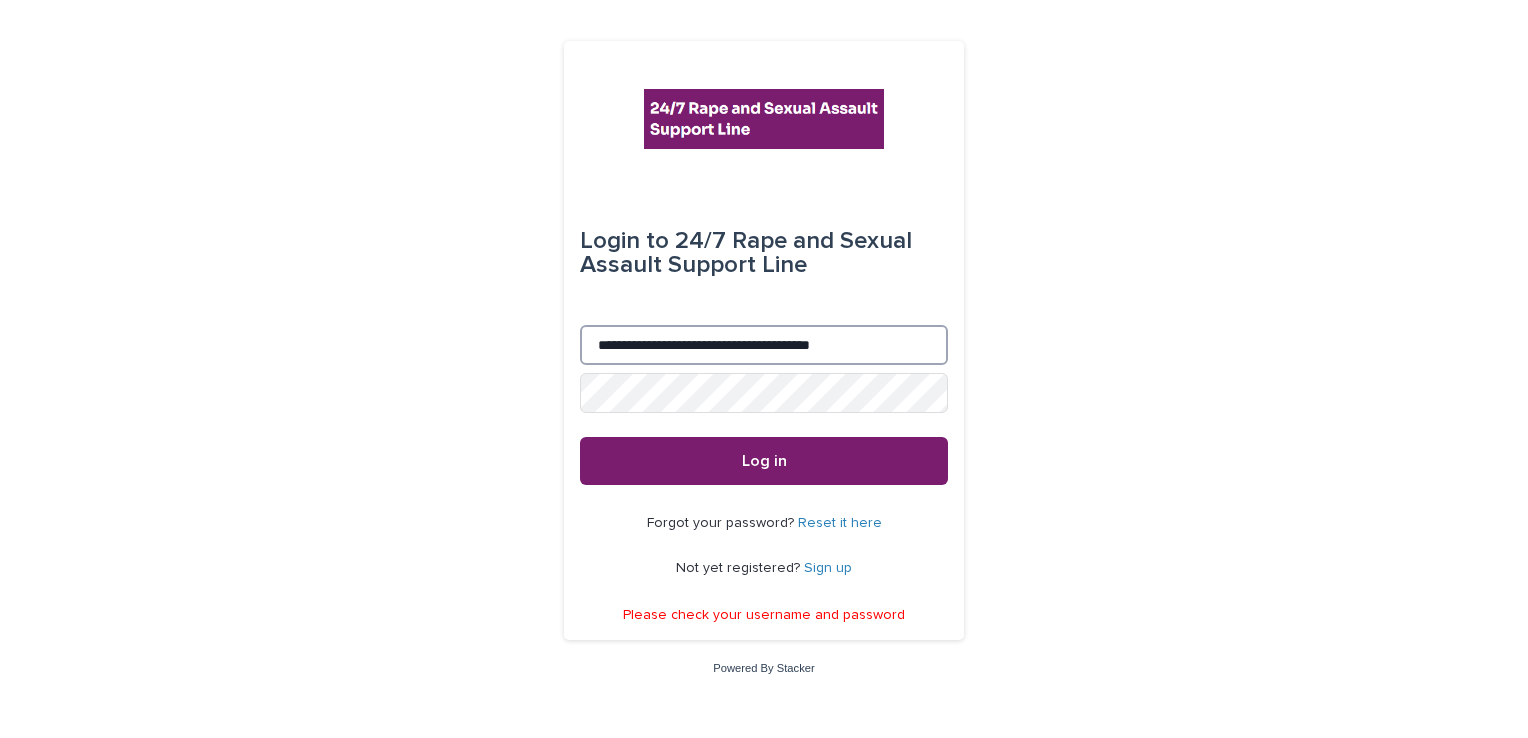 drag, startPoint x: 880, startPoint y: 344, endPoint x: 492, endPoint y: 348, distance: 388.02063 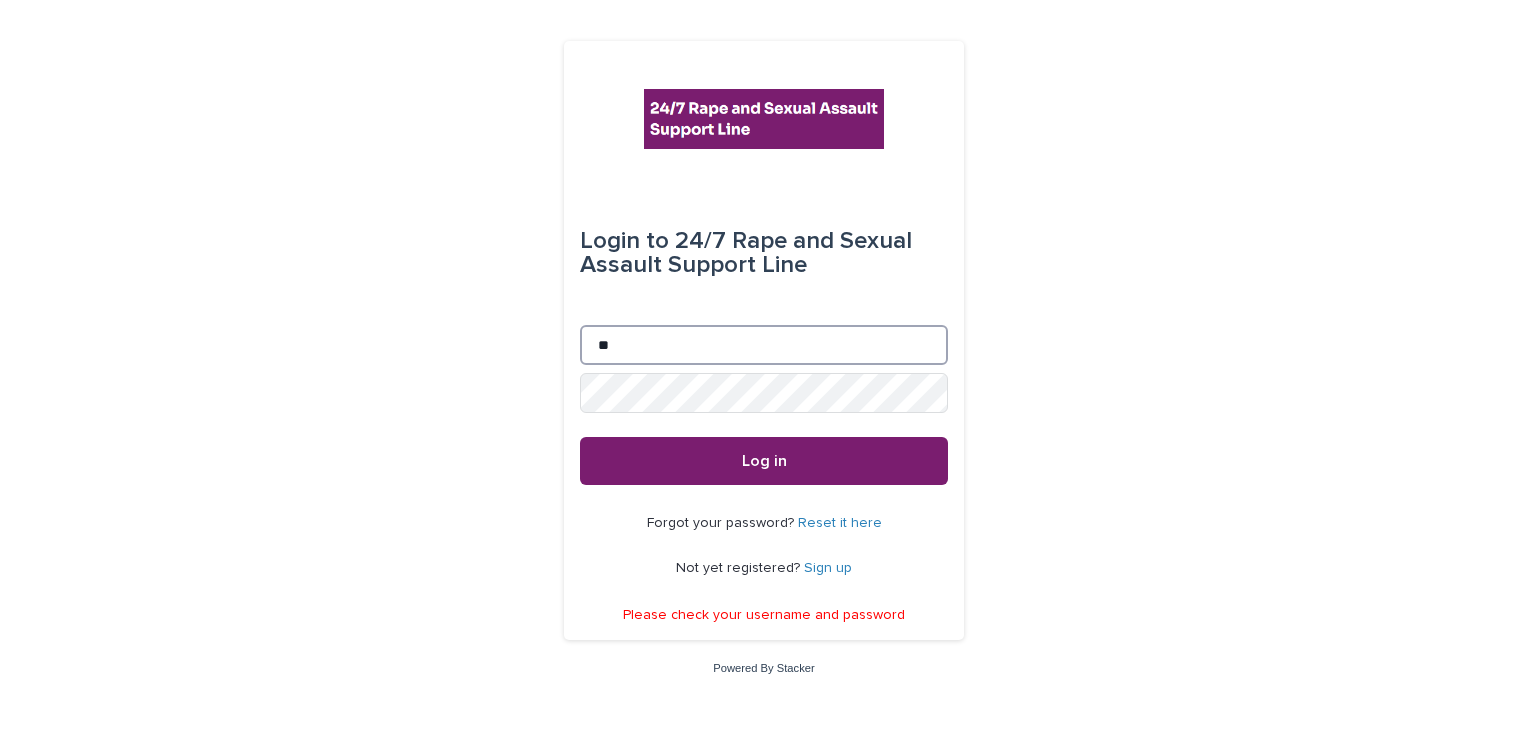 type on "*" 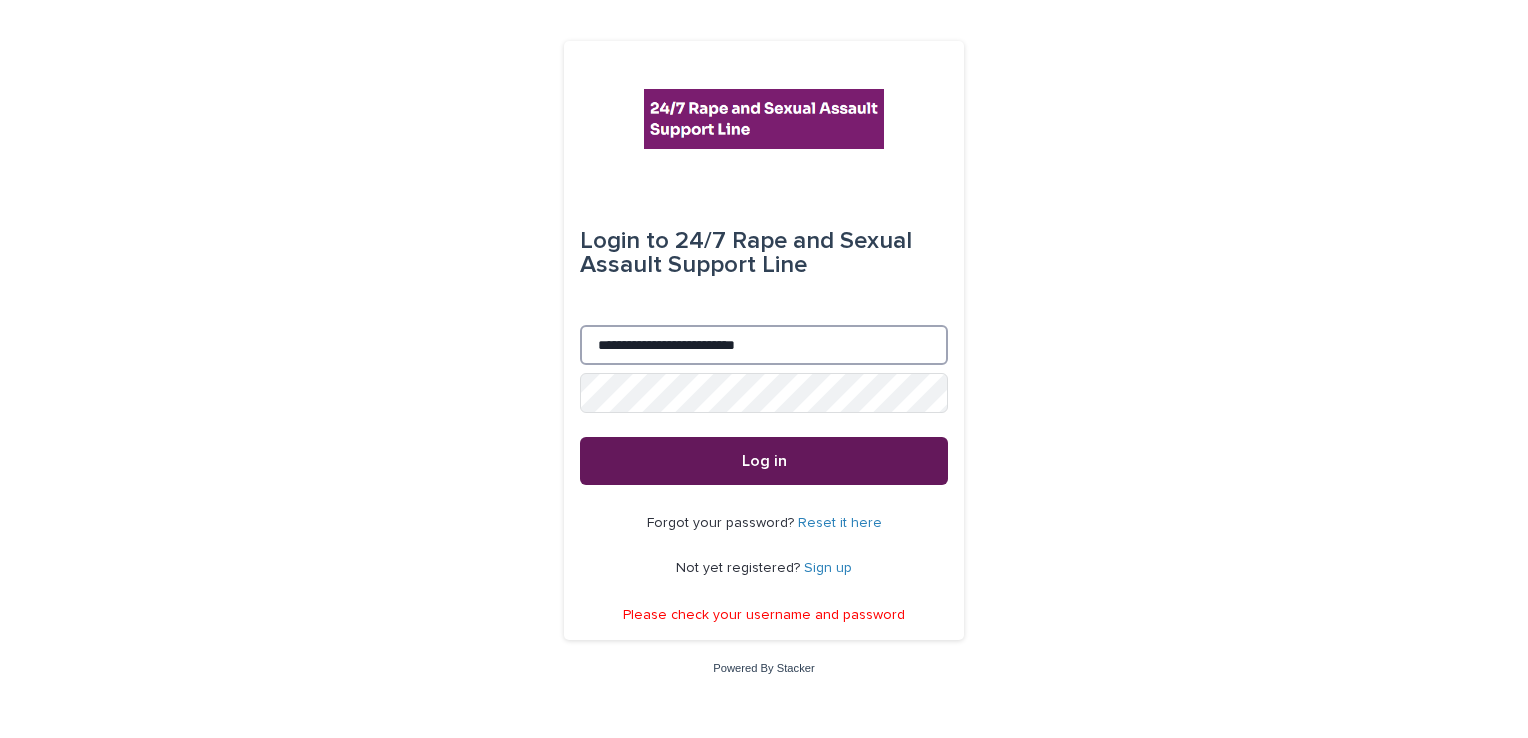 type on "**********" 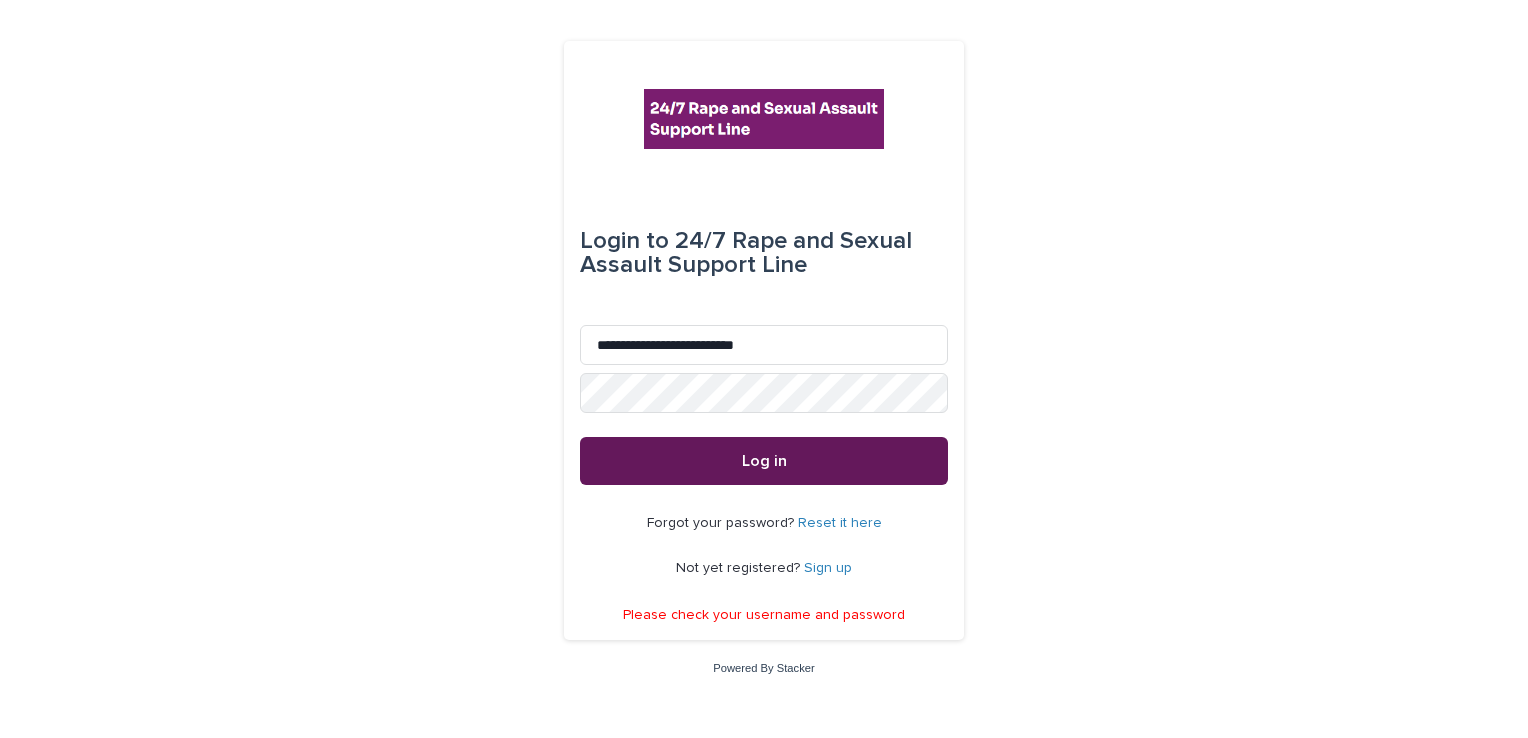 click on "Log in" at bounding box center (764, 461) 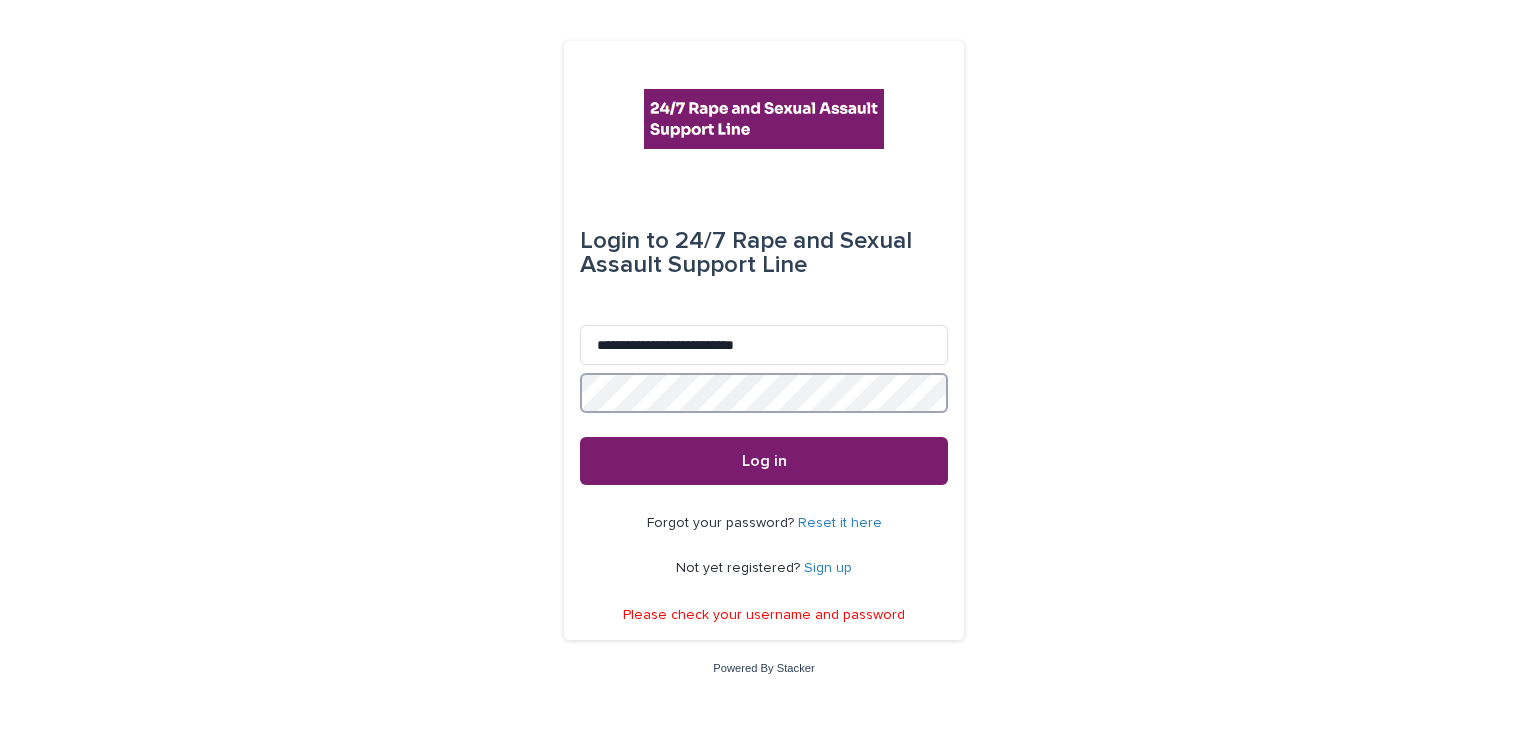 click on "**********" at bounding box center [764, 369] 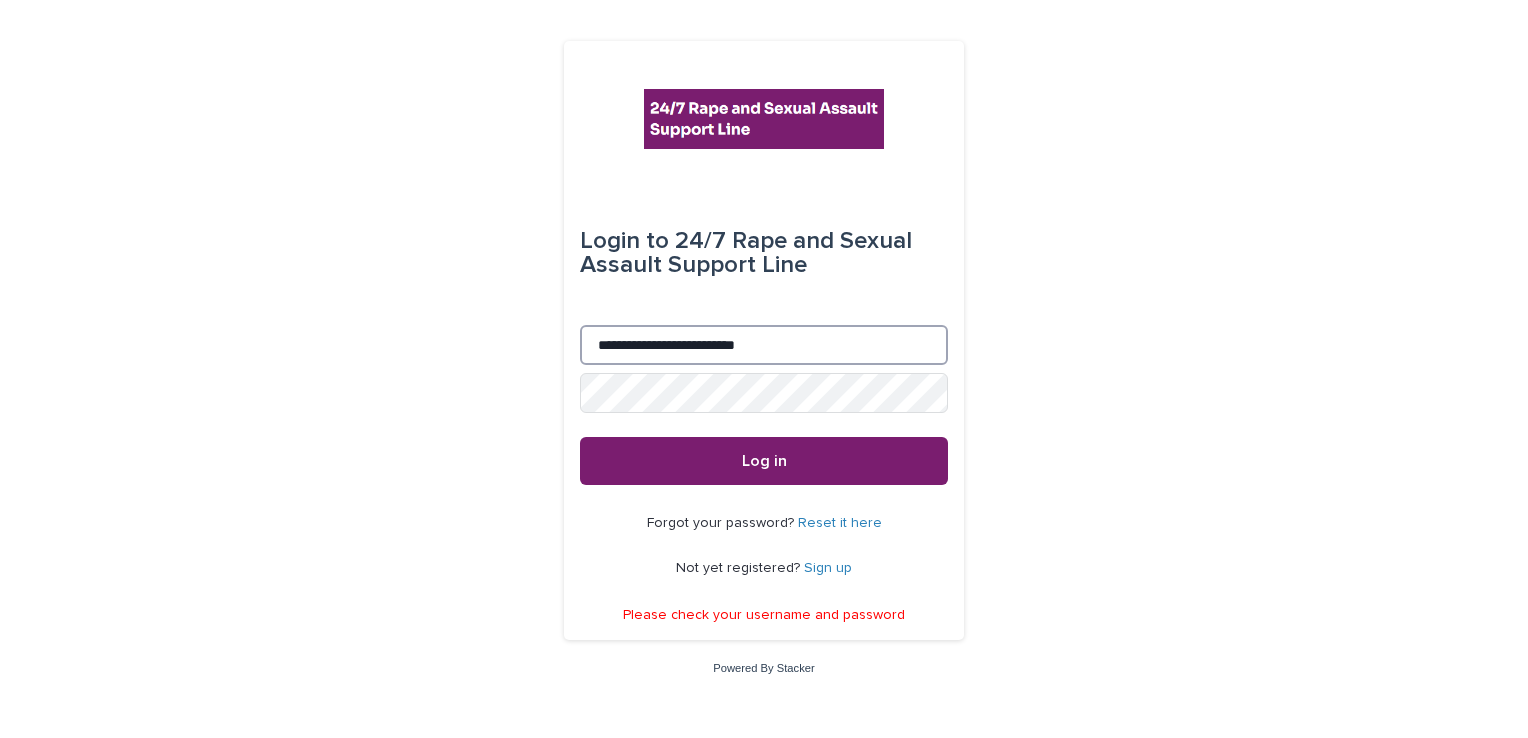 click on "**********" at bounding box center [764, 345] 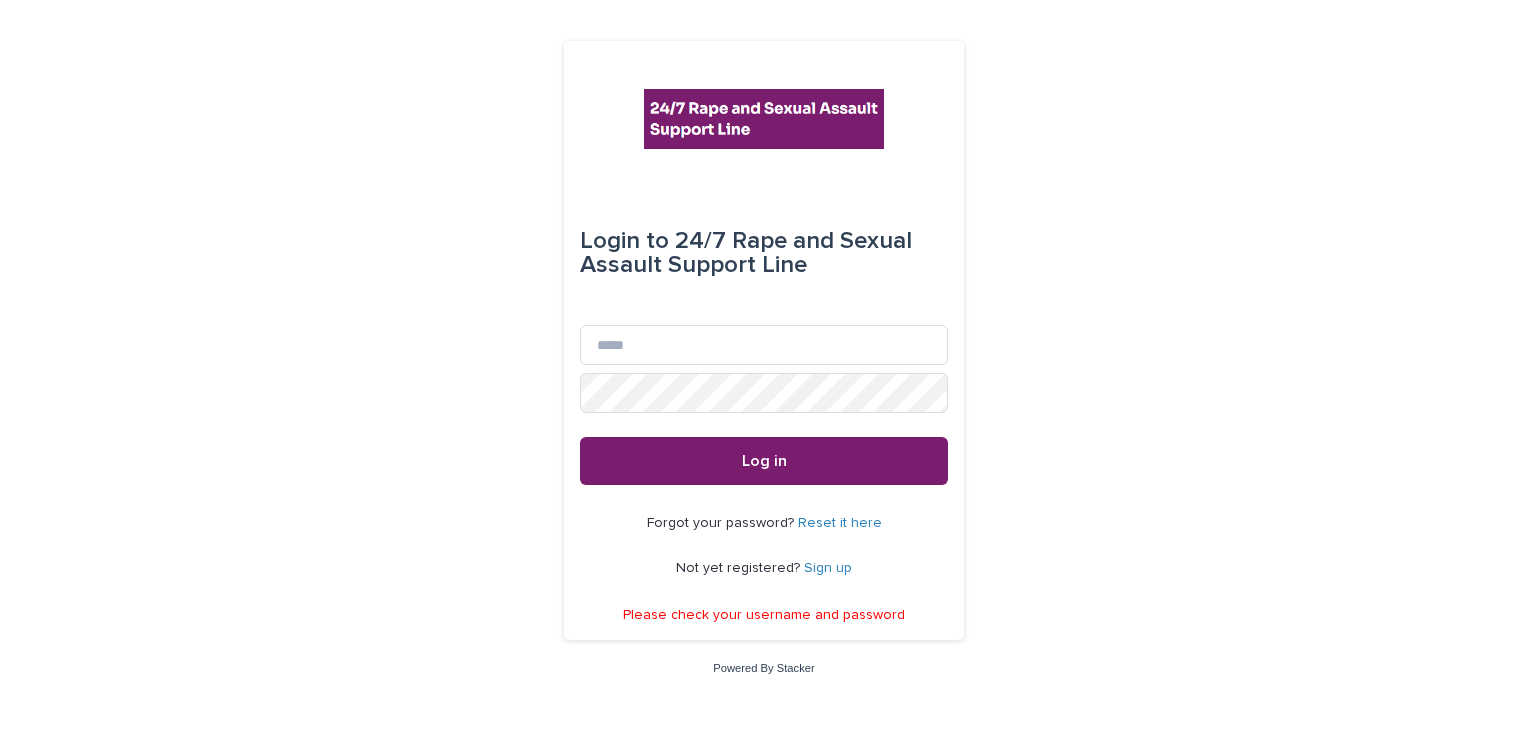click on "Login to   24/7 Rape and Sexual Assault Support Line Email Password Log in Forgot your password?   Reset it here Not yet registered?   Sign up Please check your username and password Powered By Stacker" at bounding box center (764, 369) 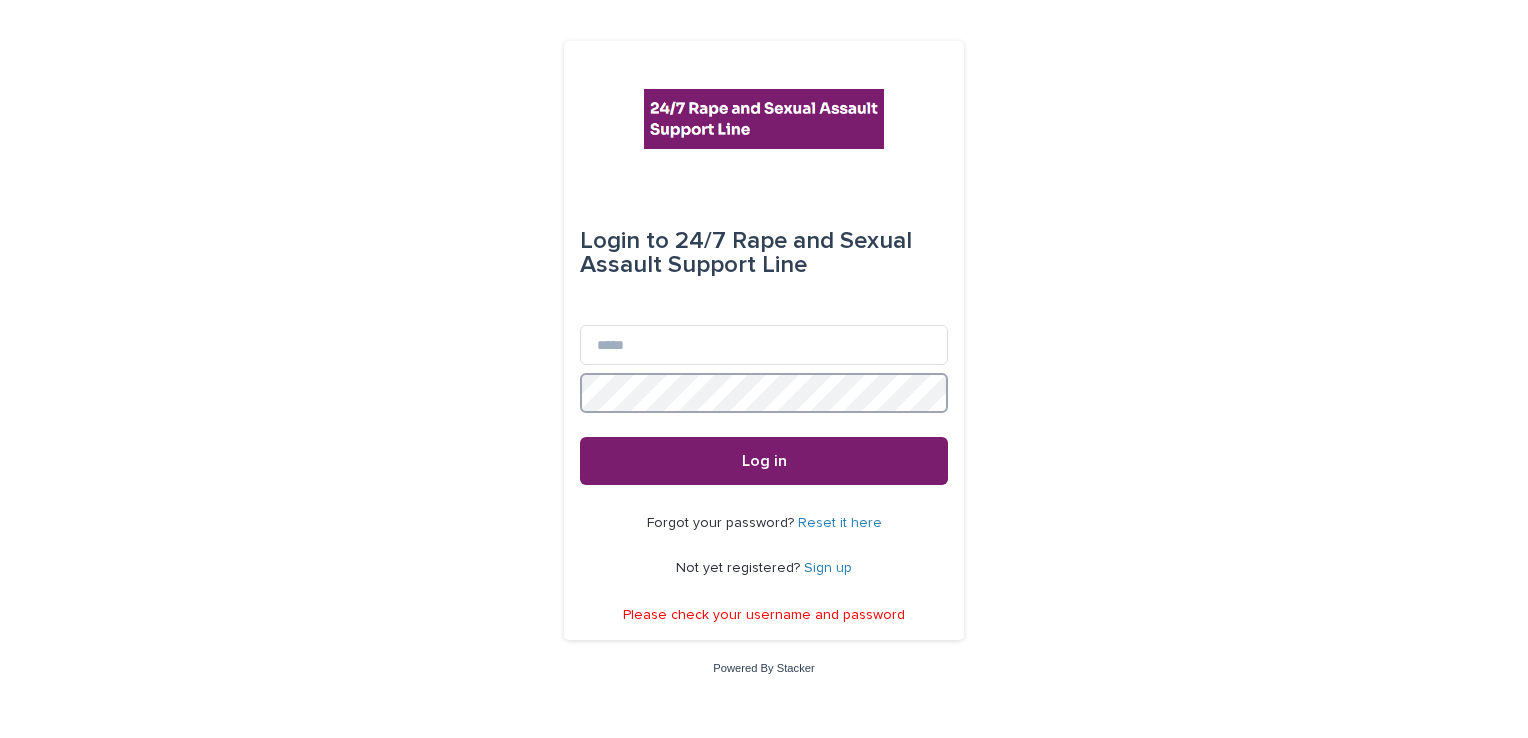 click on "Login to   24/7 Rape and Sexual Assault Support Line Email Password Log in Forgot your password?   Reset it here Not yet registered?   Sign up Please check your username and password Powered By Stacker" at bounding box center [764, 369] 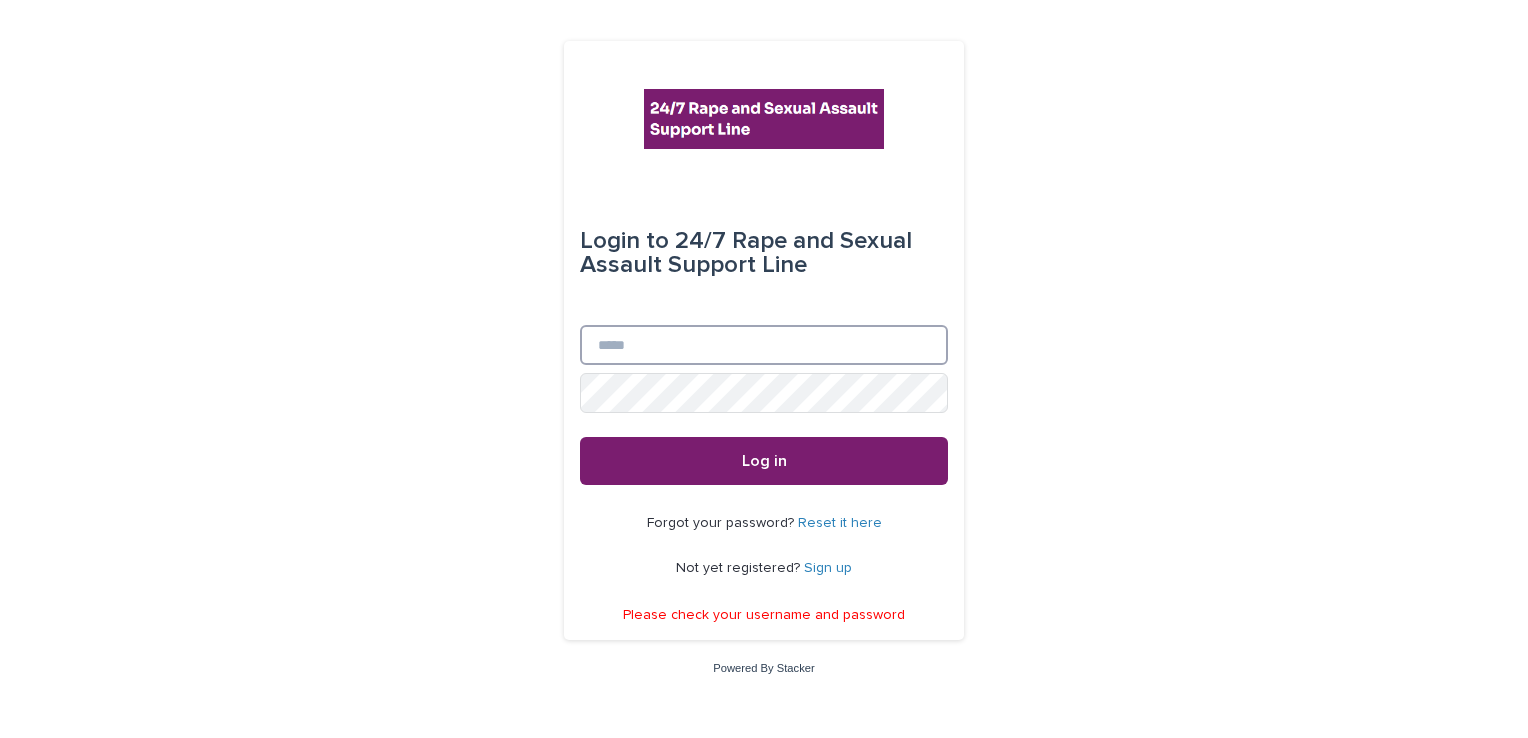 click on "Email" at bounding box center [764, 345] 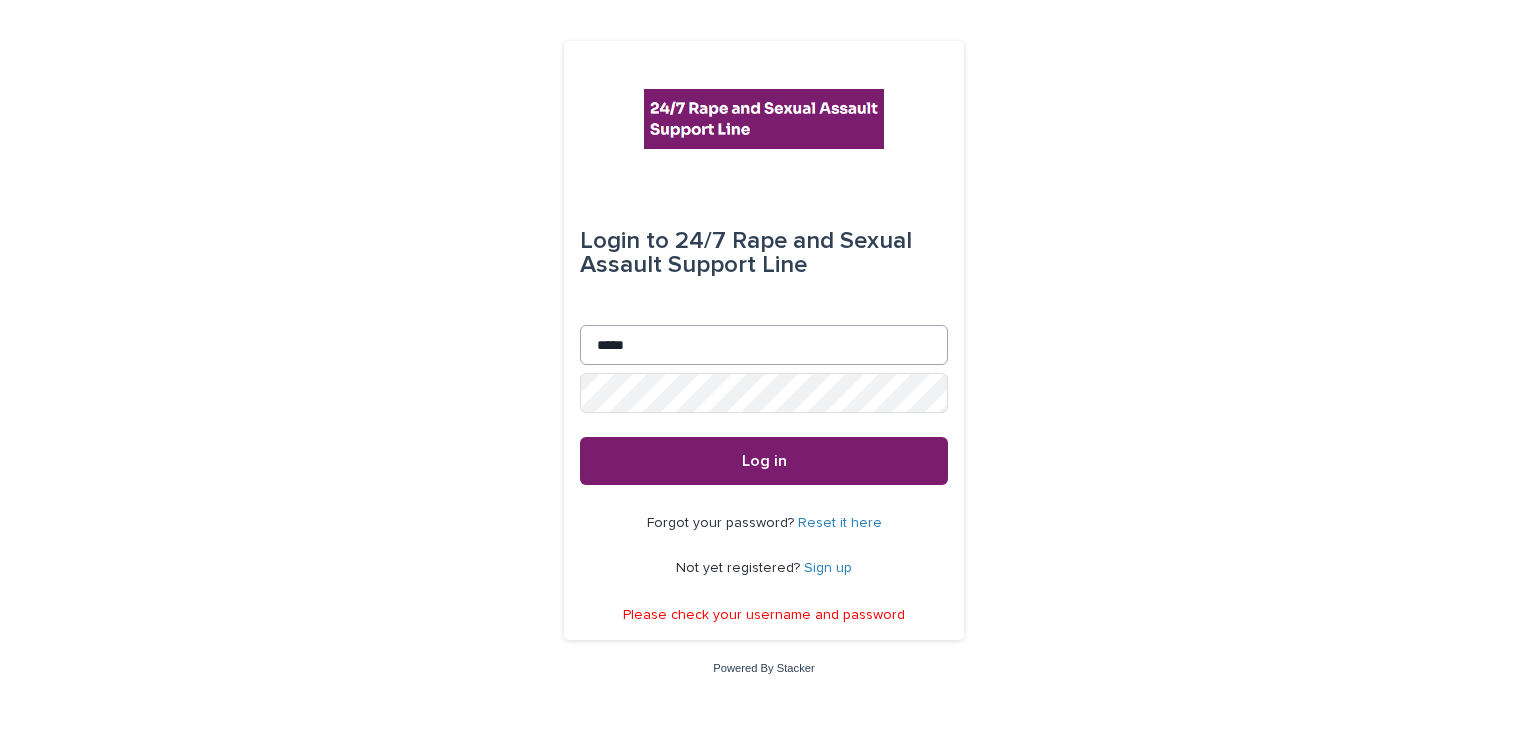 click on "*****" at bounding box center [764, 345] 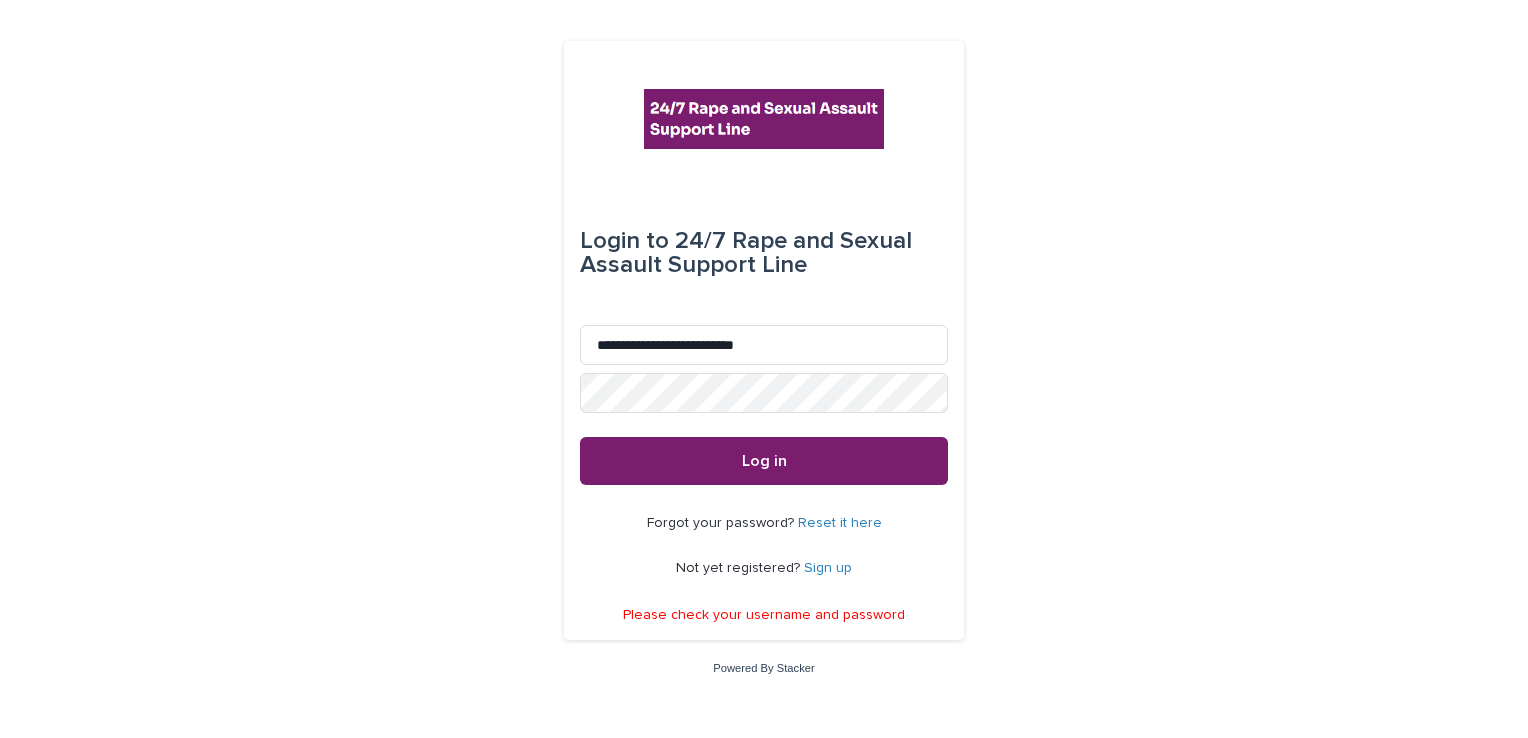 type on "**********" 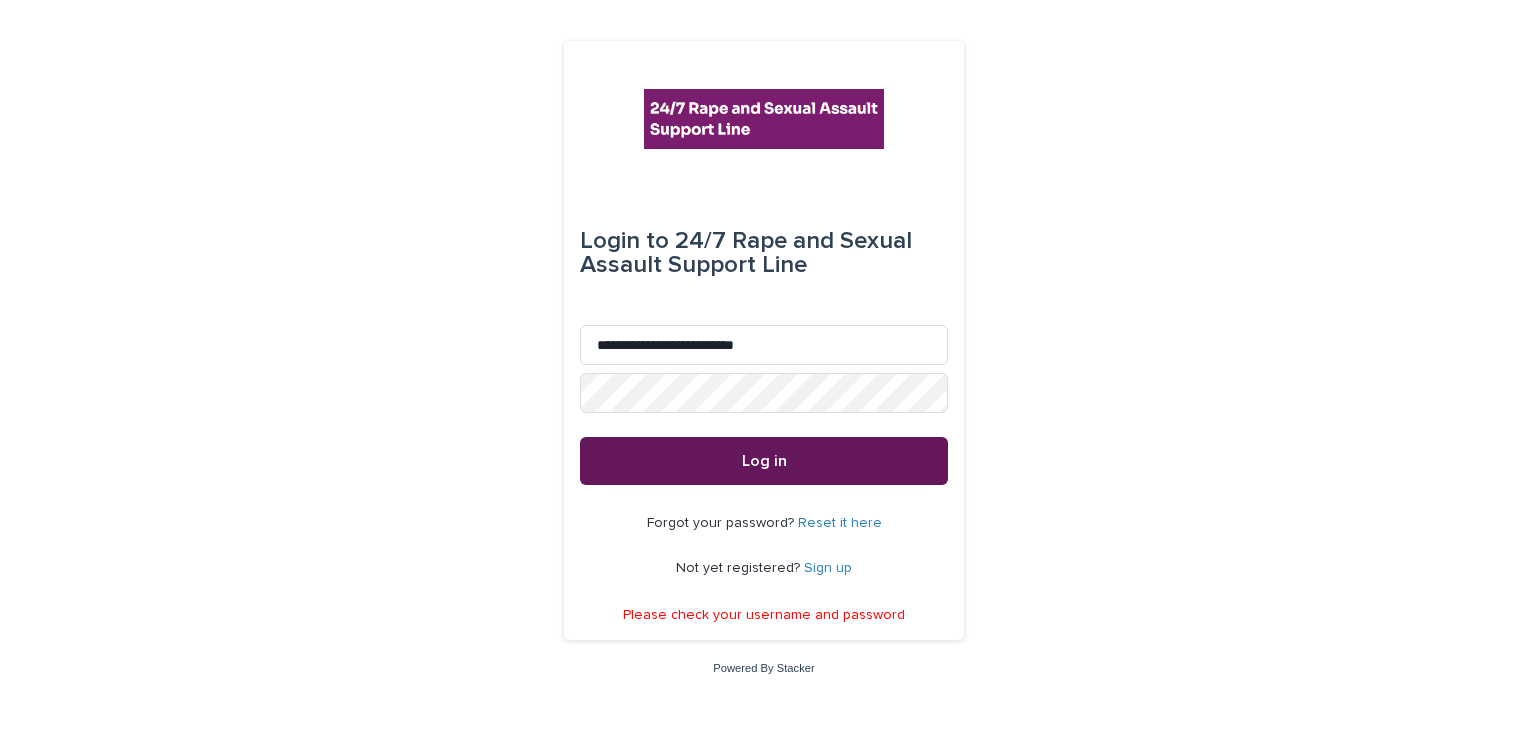 click on "Log in" at bounding box center [764, 461] 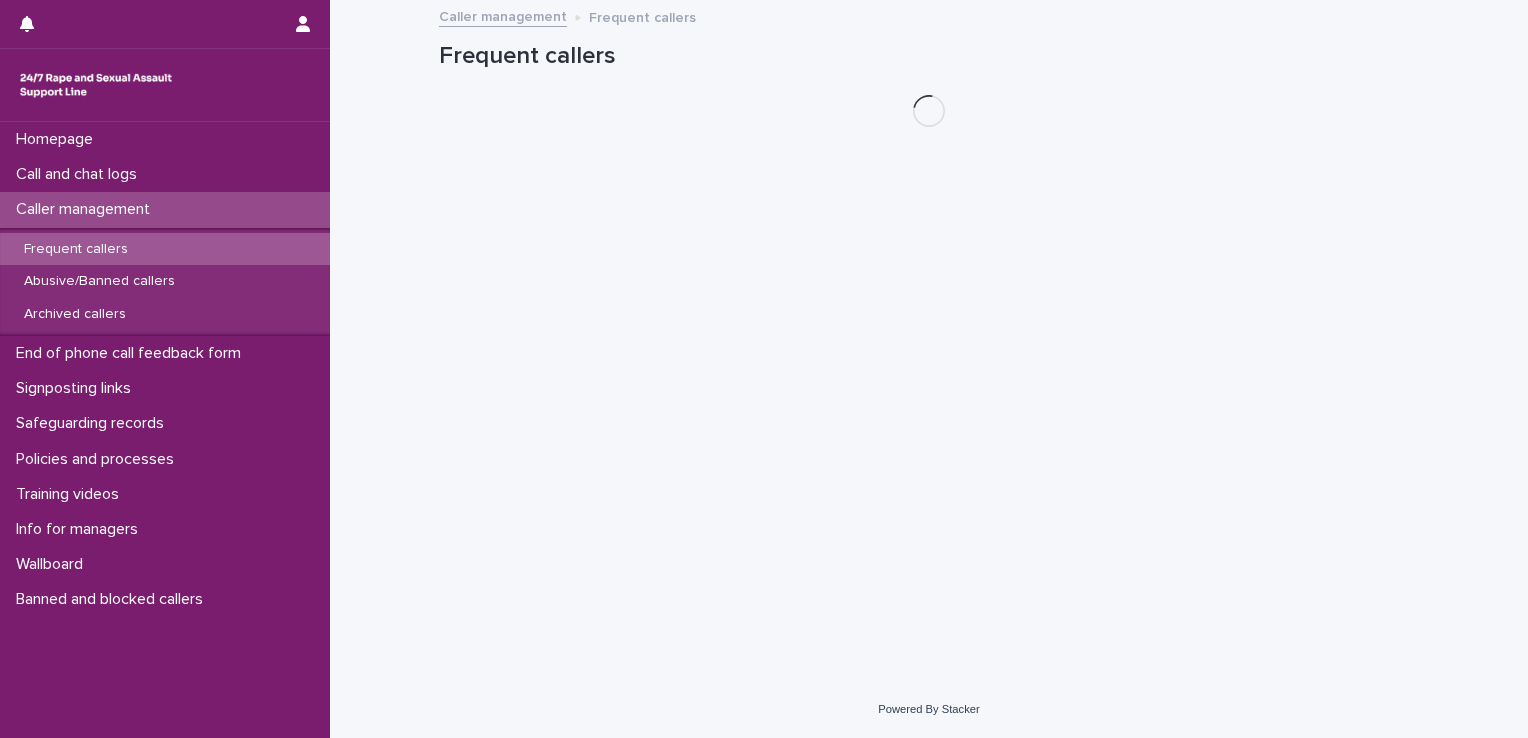 scroll, scrollTop: 0, scrollLeft: 0, axis: both 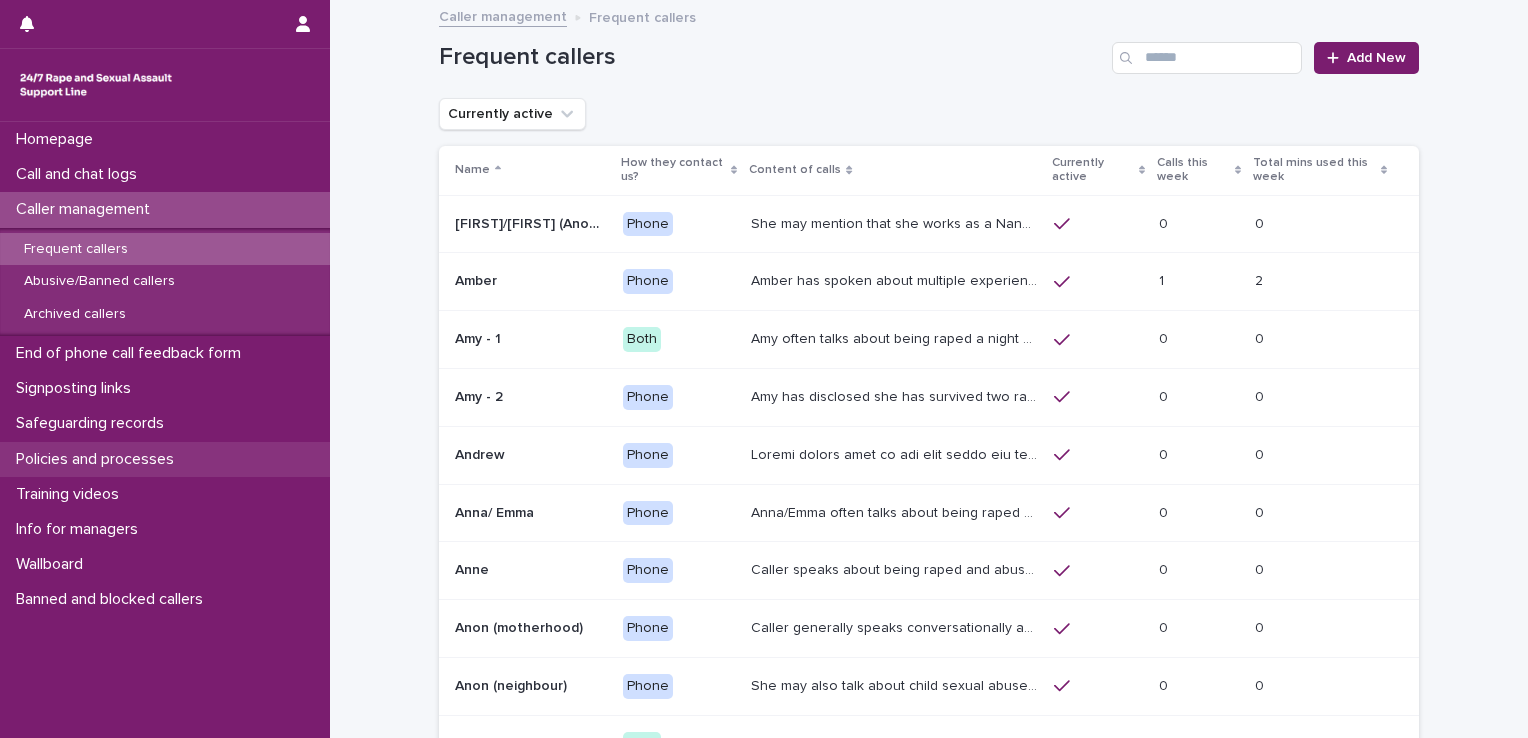 click on "Policies and processes" at bounding box center [99, 459] 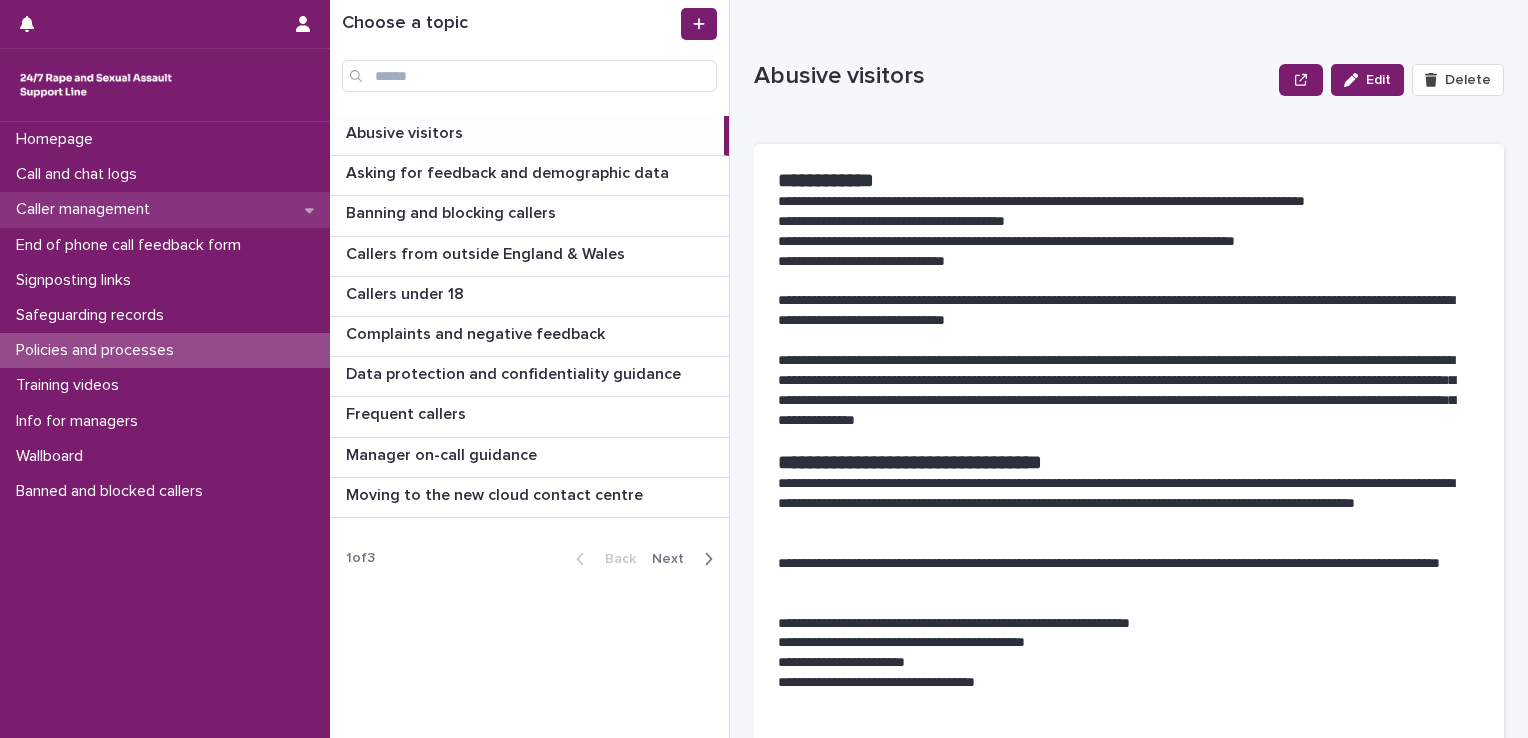click on "Caller management" at bounding box center (87, 209) 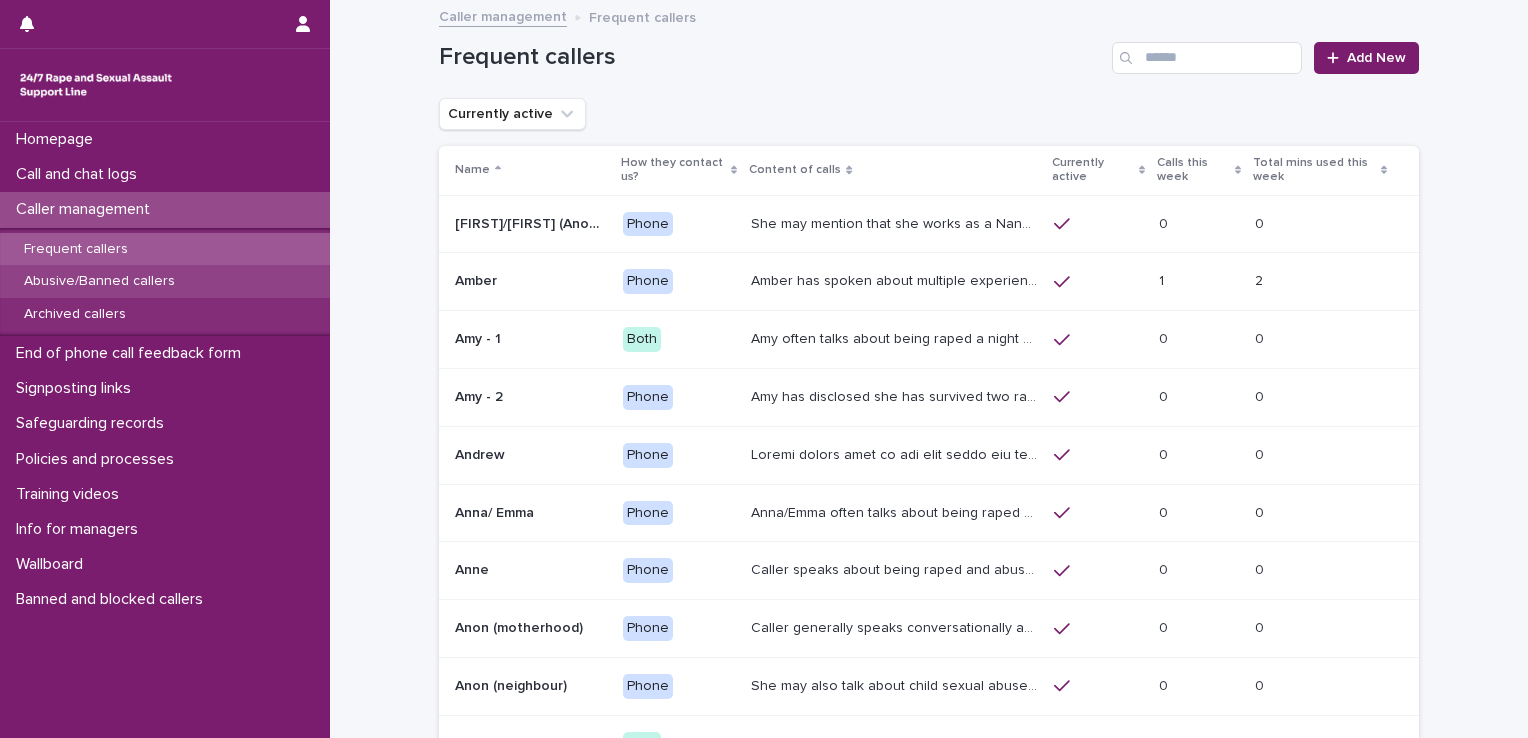 click on "Abusive/Banned callers" at bounding box center (99, 281) 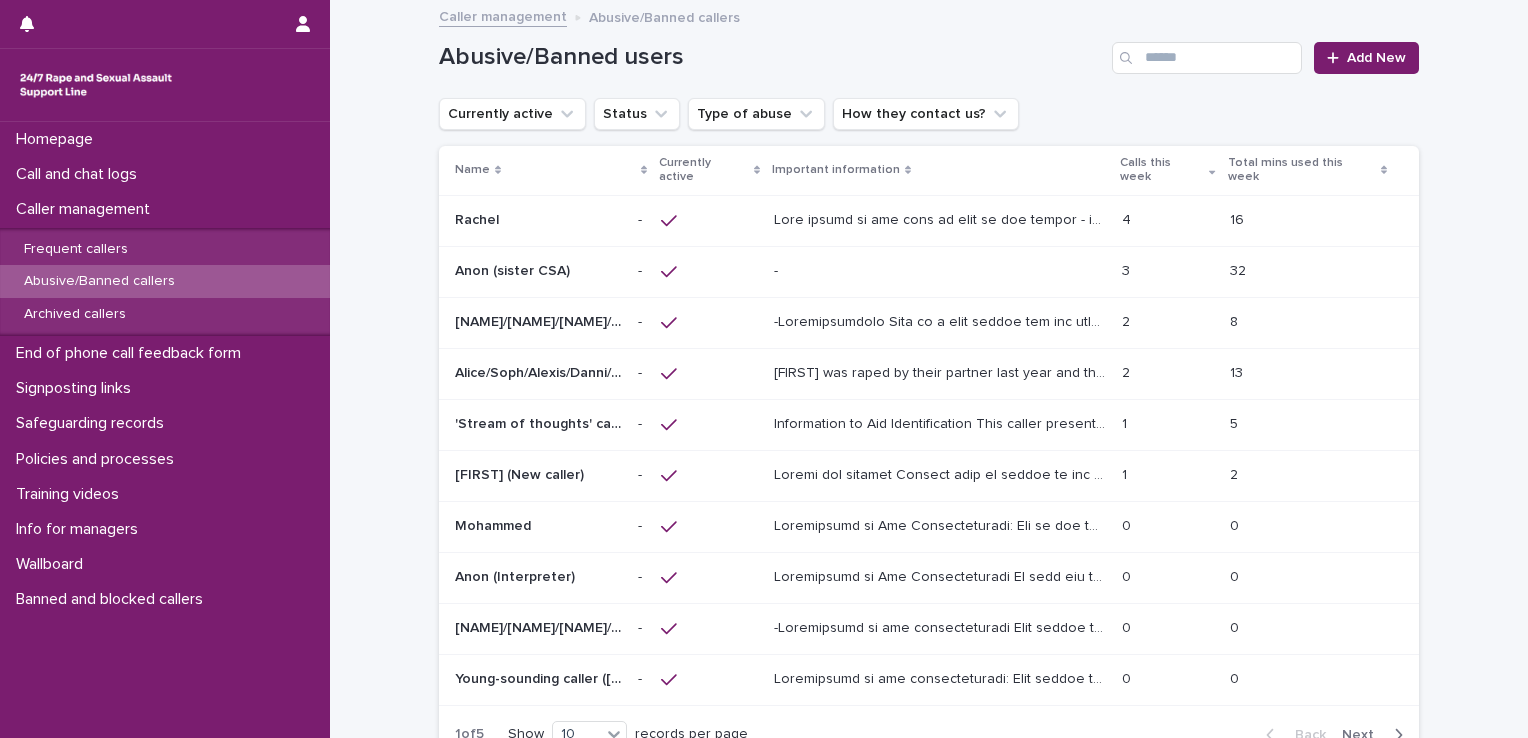 click at bounding box center [940, 271] 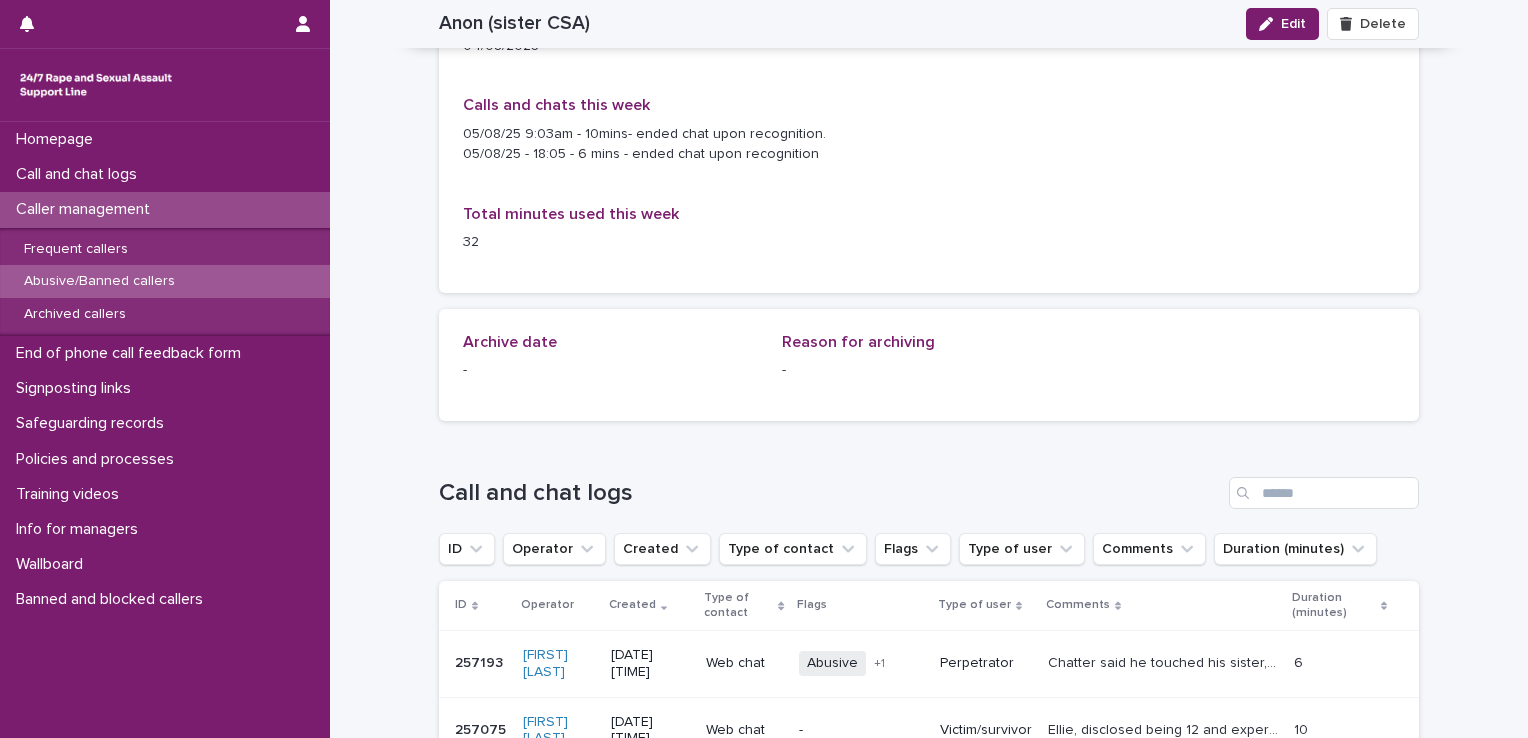 scroll, scrollTop: 0, scrollLeft: 0, axis: both 